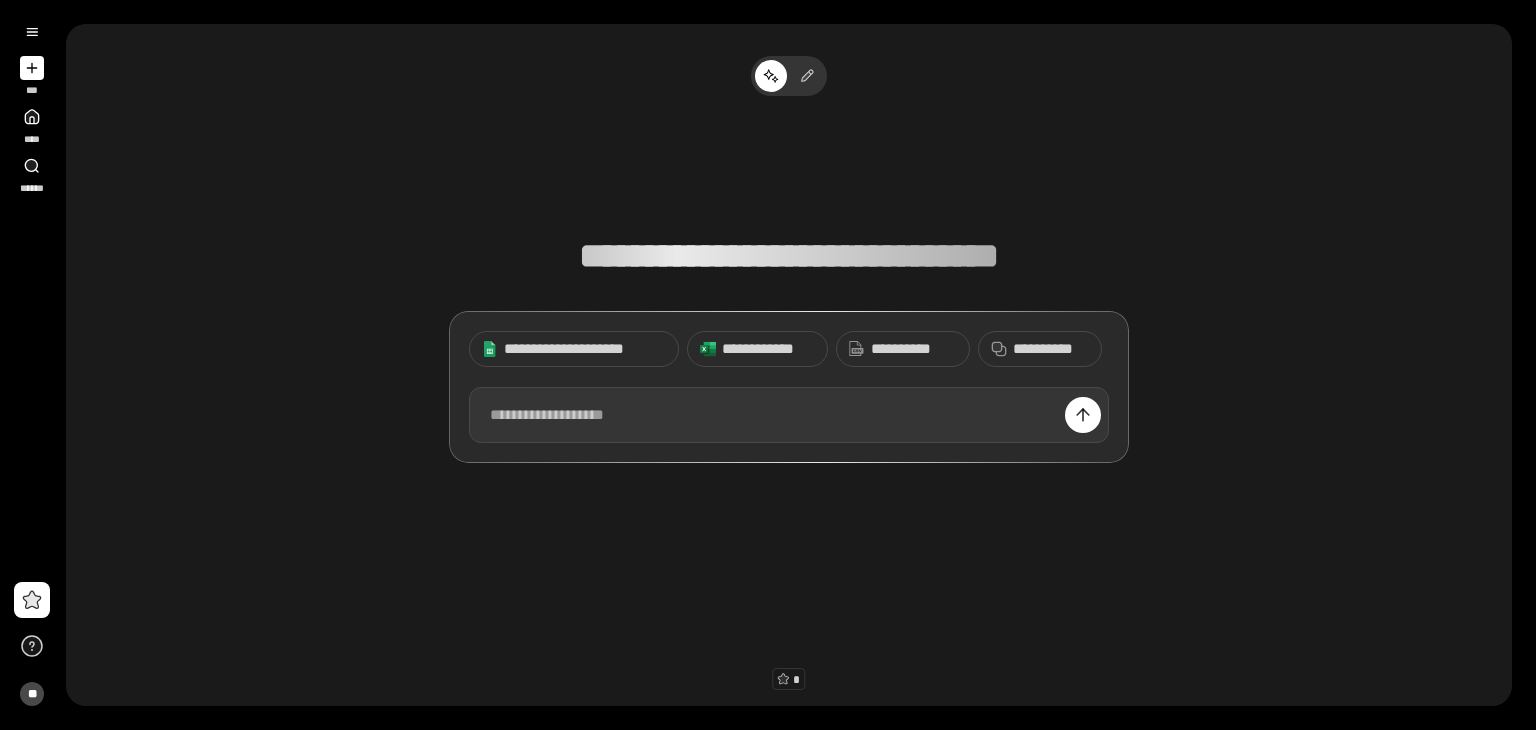 scroll, scrollTop: 0, scrollLeft: 0, axis: both 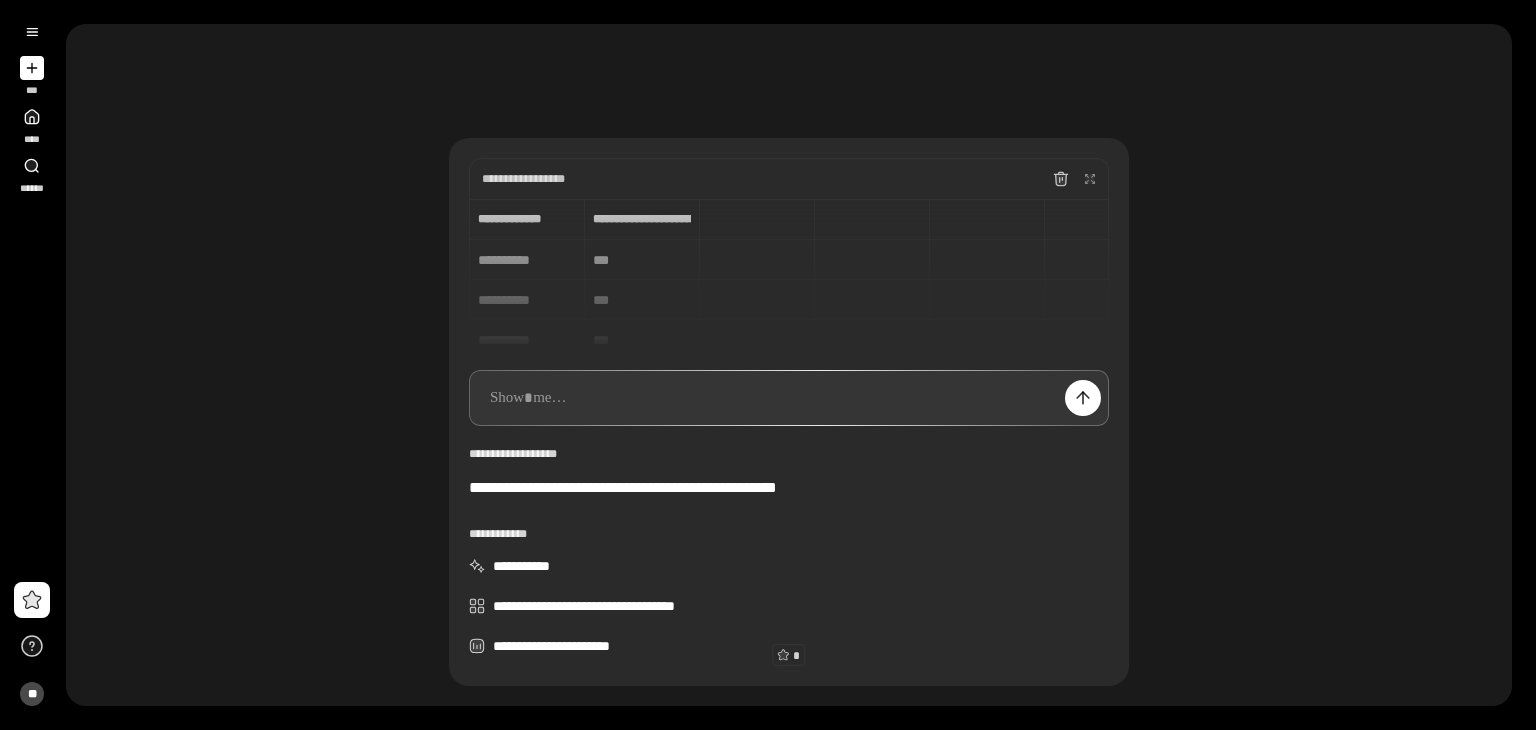 click on "[FIRST] [LAST] [LAST] [LAST] [LAST] [LAST] [LAST] [LAST] [LAST] [LAST] [LAST]" at bounding box center [789, 275] 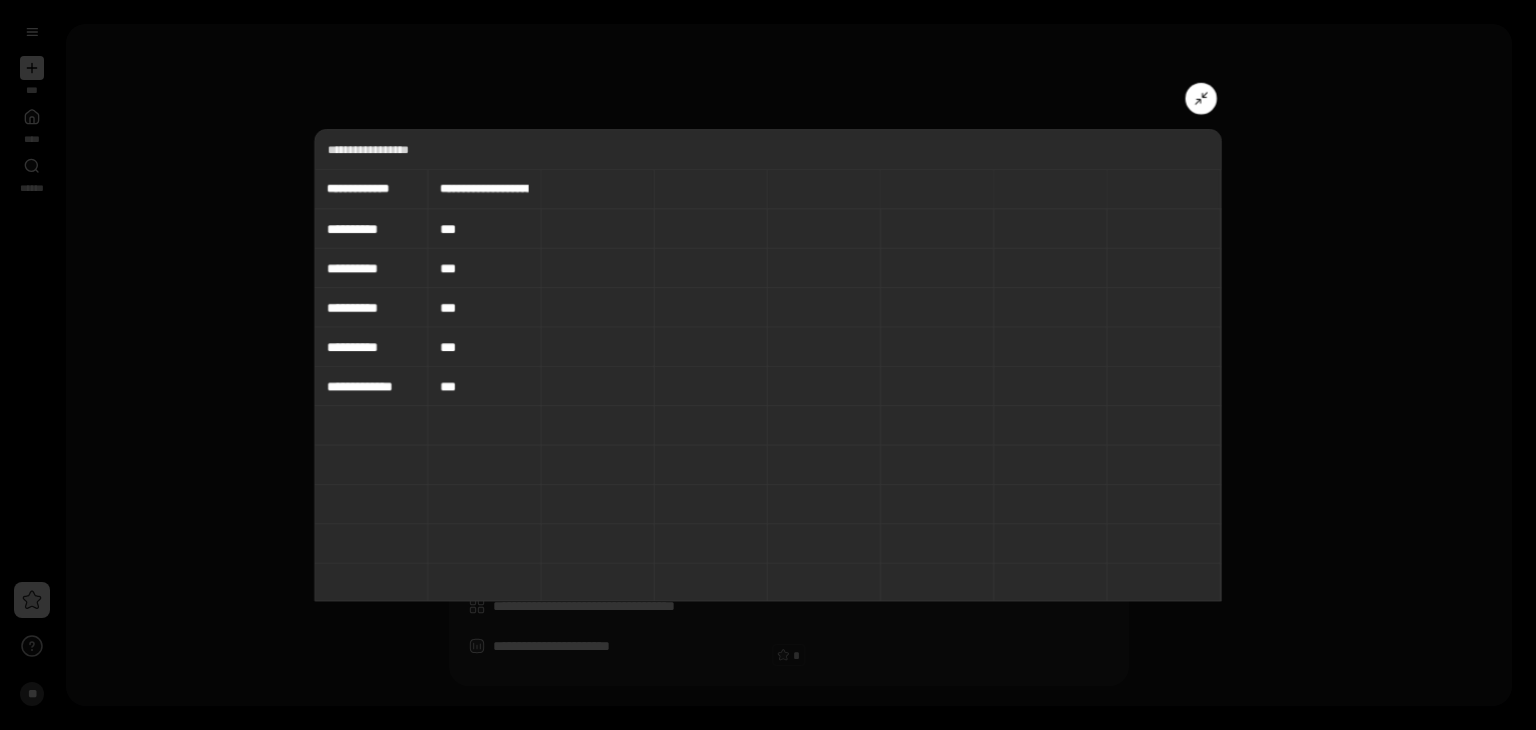 scroll, scrollTop: 15, scrollLeft: 0, axis: vertical 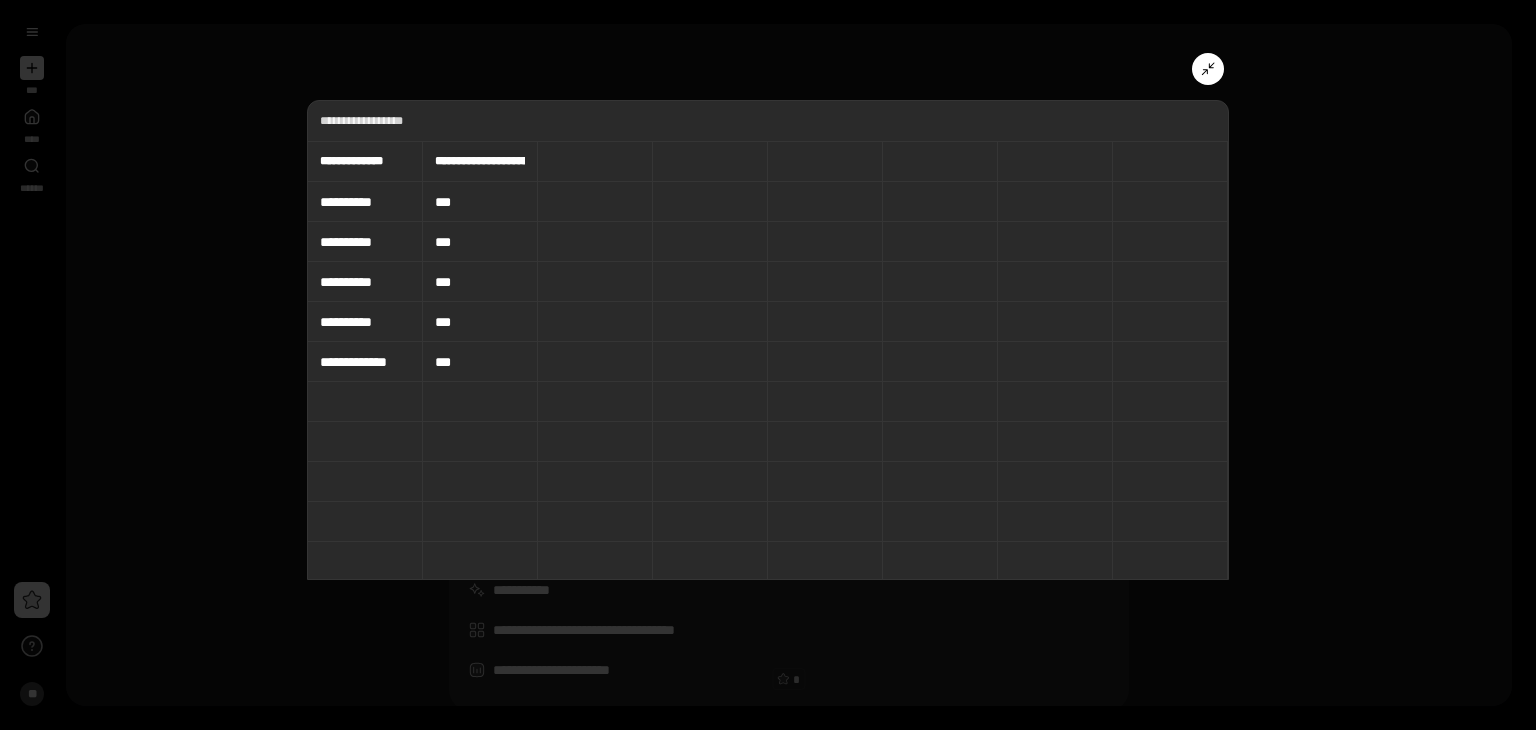 click 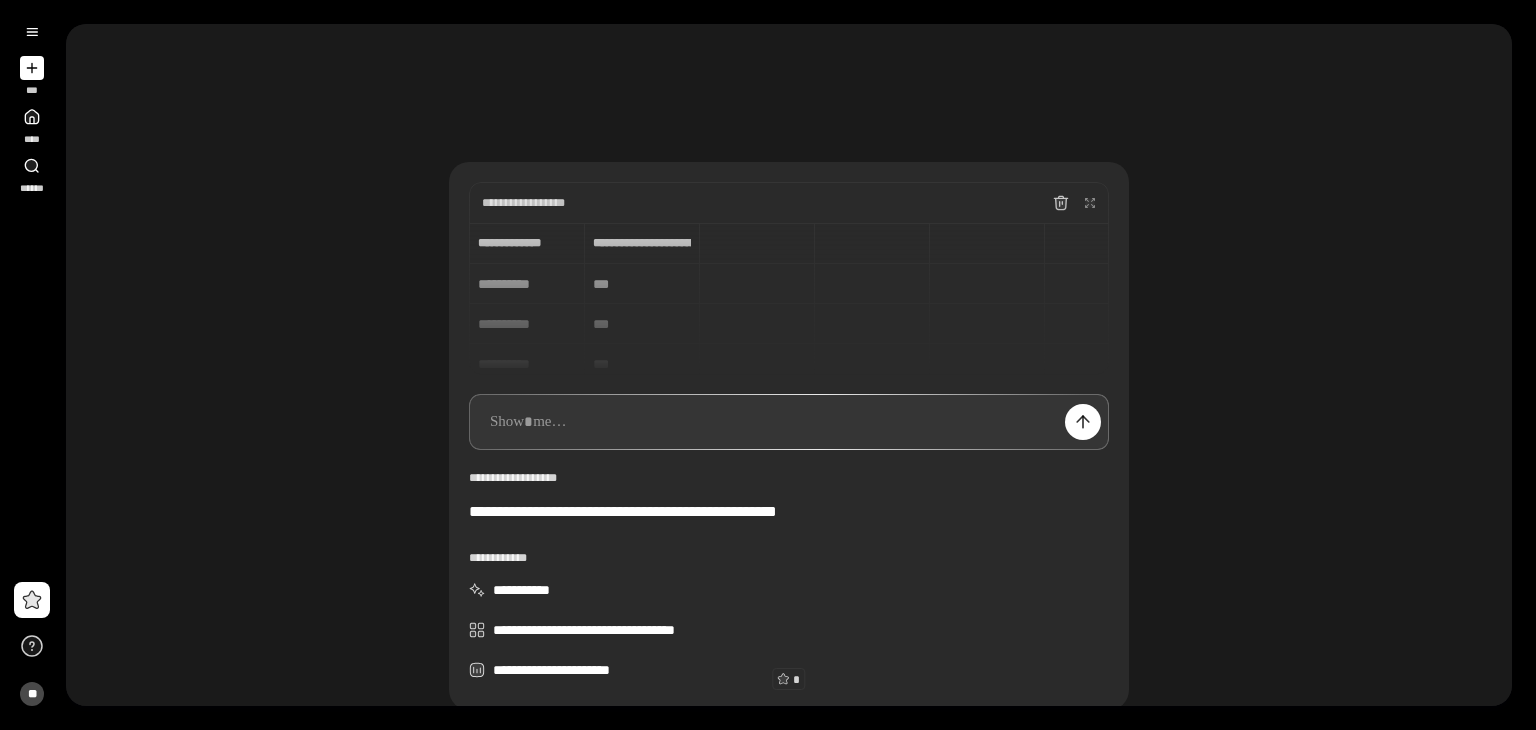 click at bounding box center (789, 422) 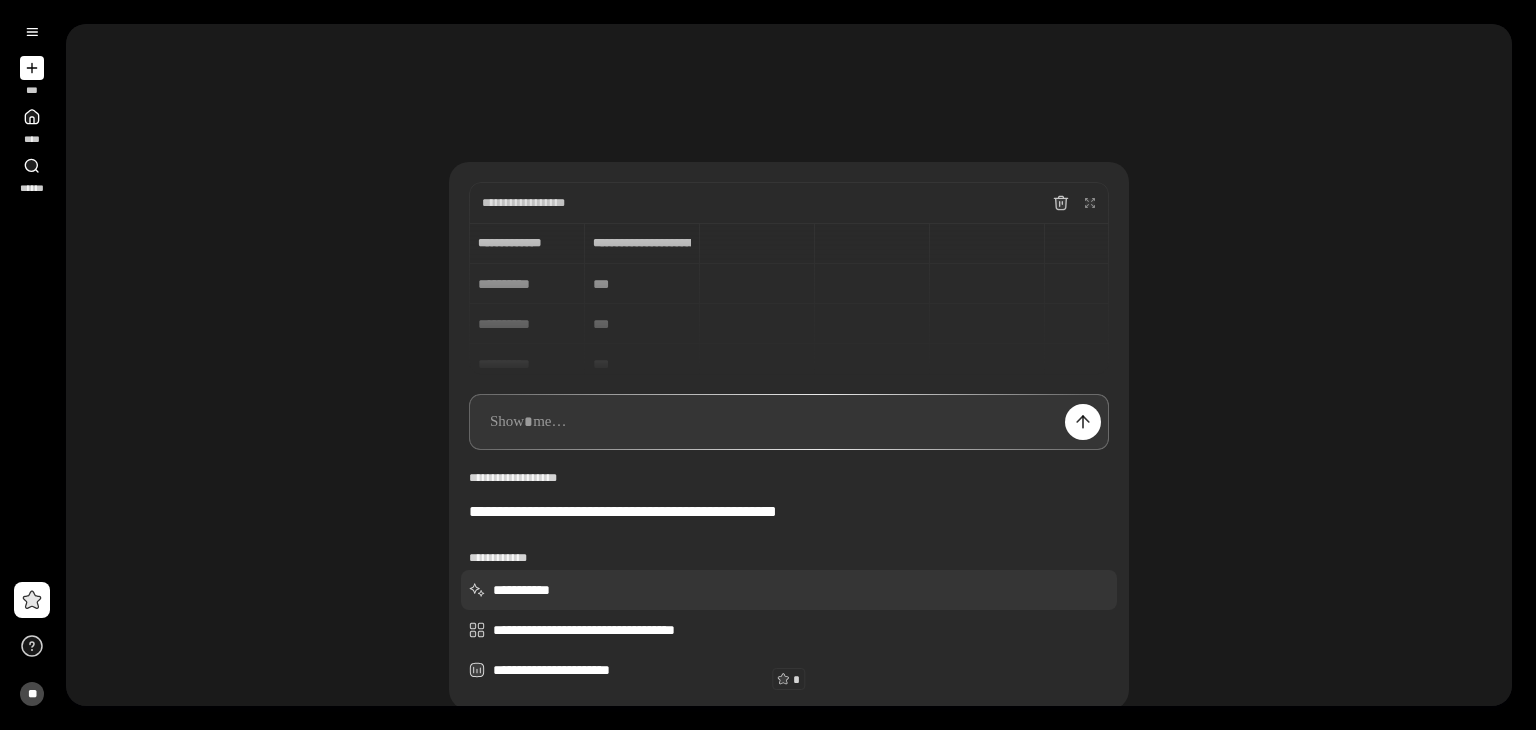 type 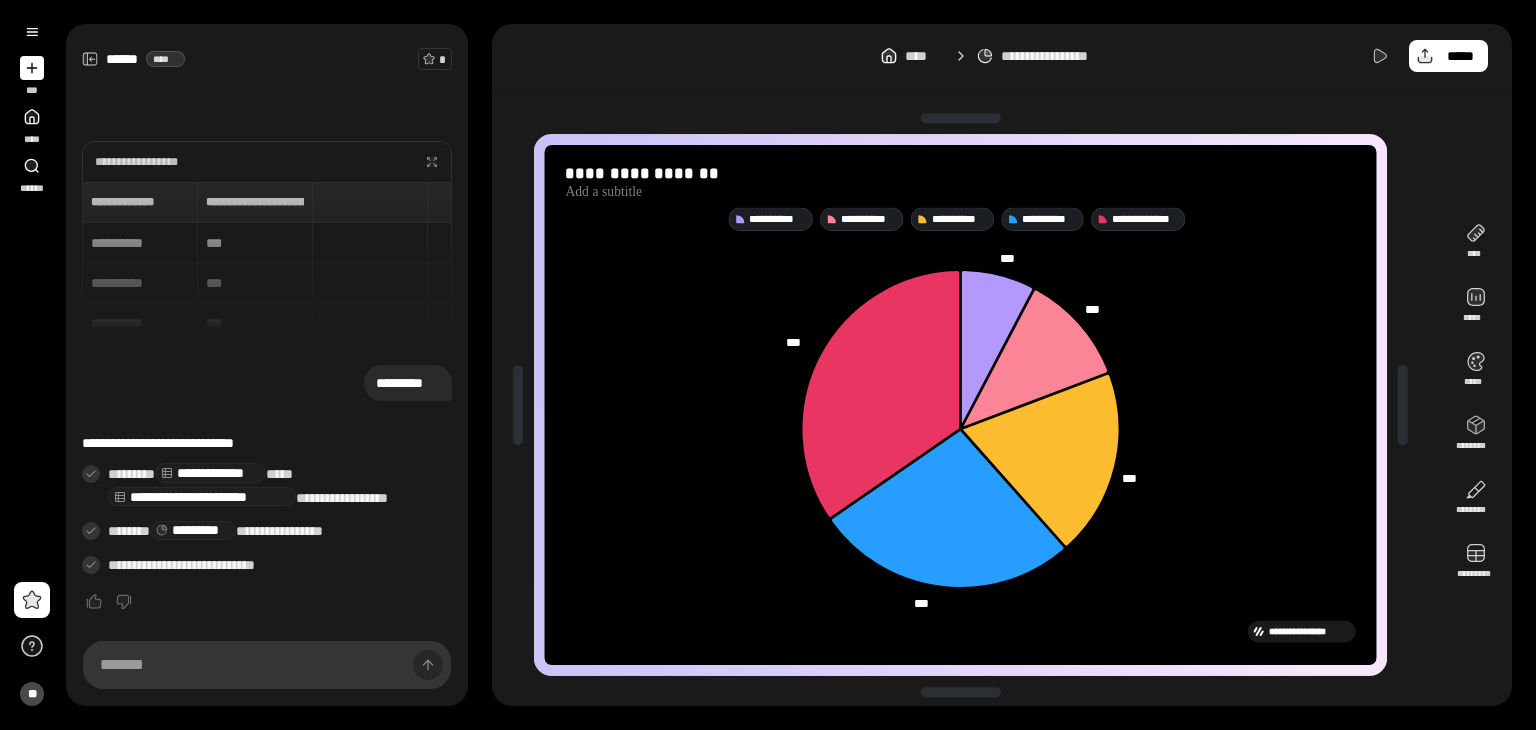 click 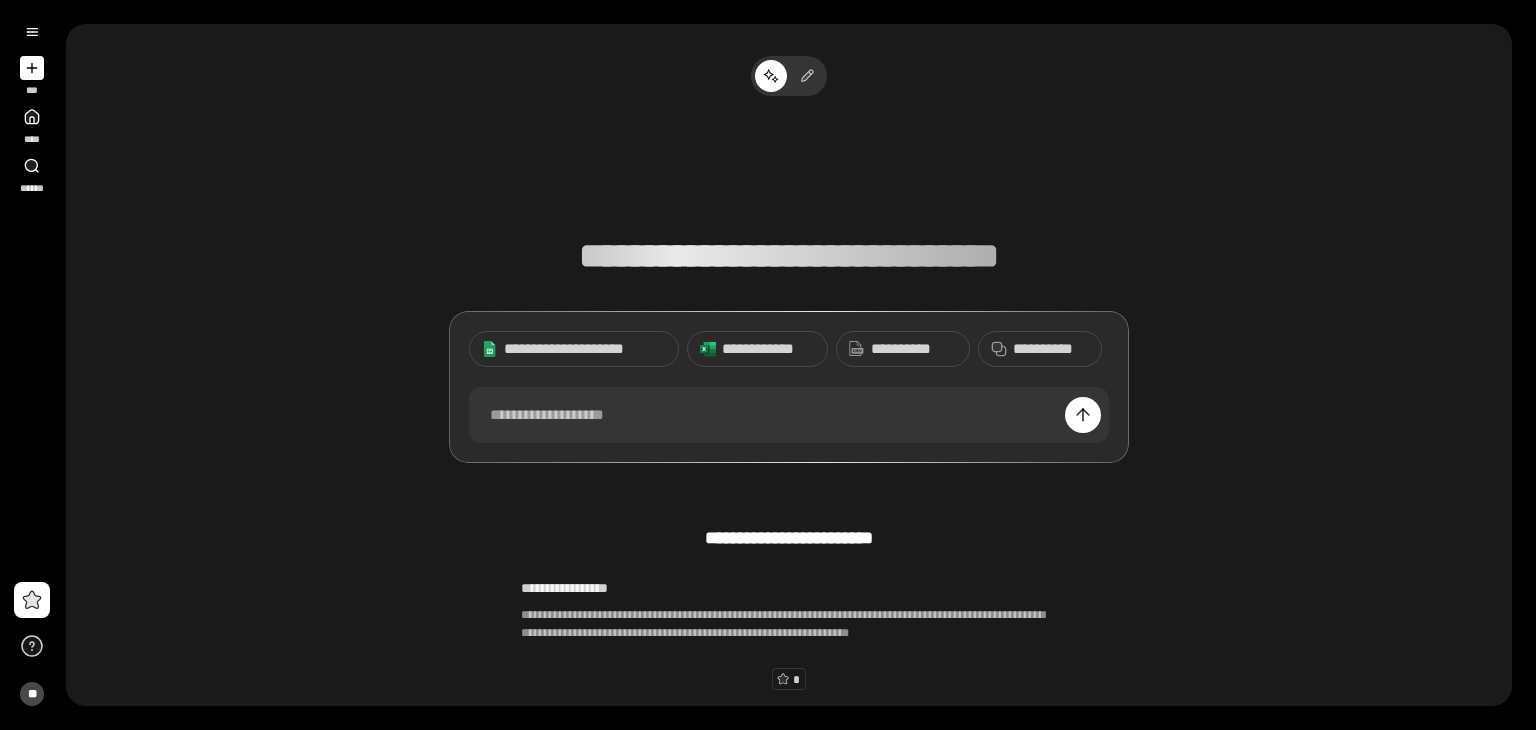 type 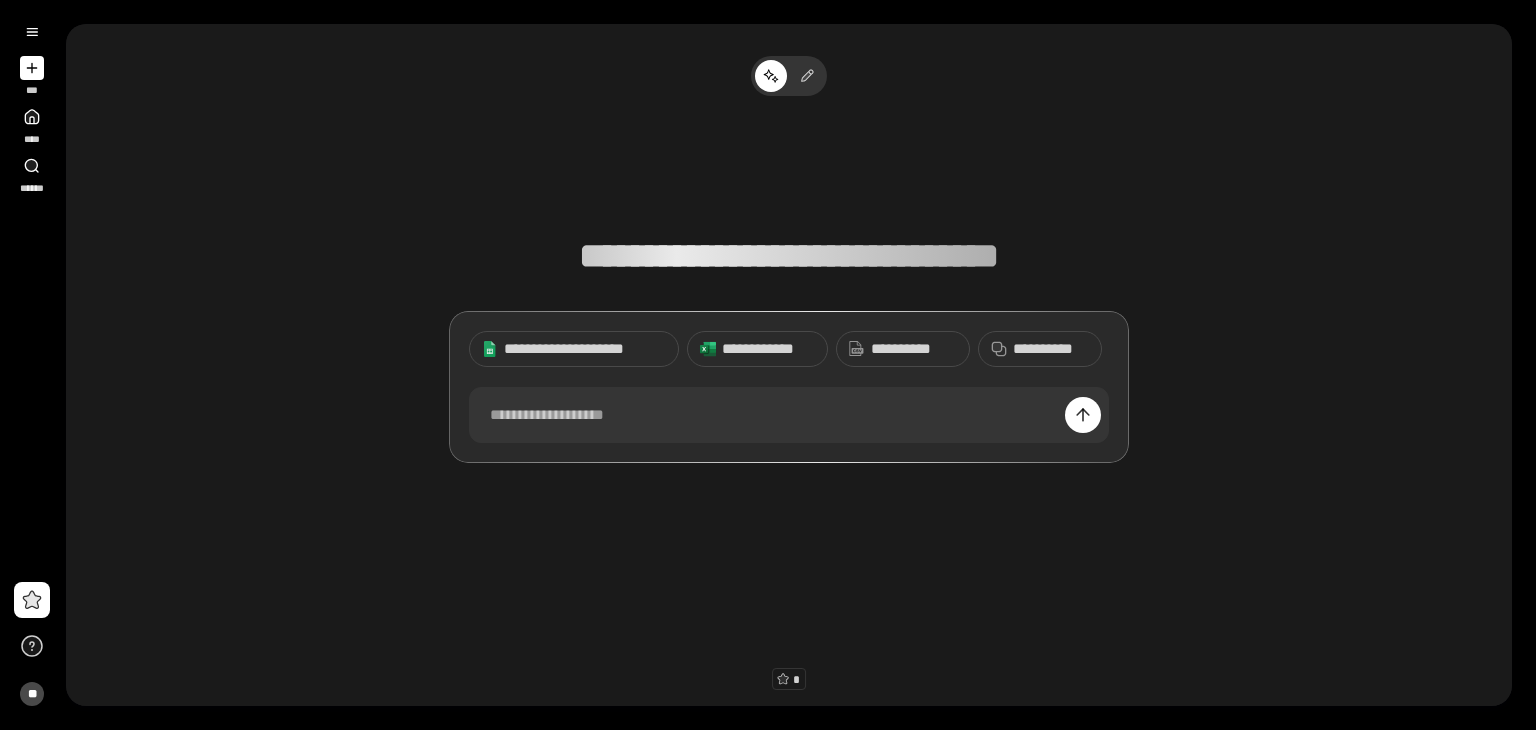 scroll, scrollTop: 598, scrollLeft: 0, axis: vertical 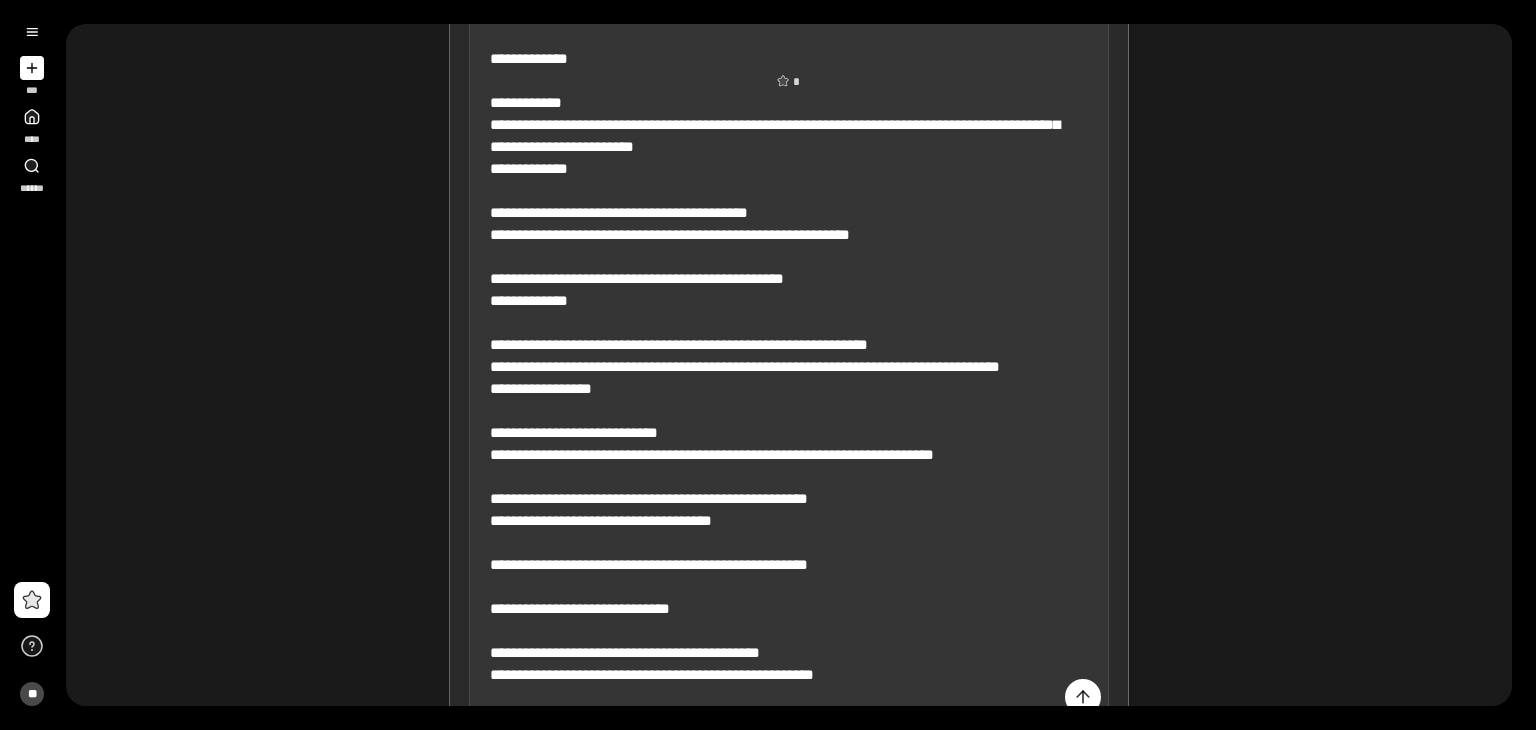 click at bounding box center (789, 257) 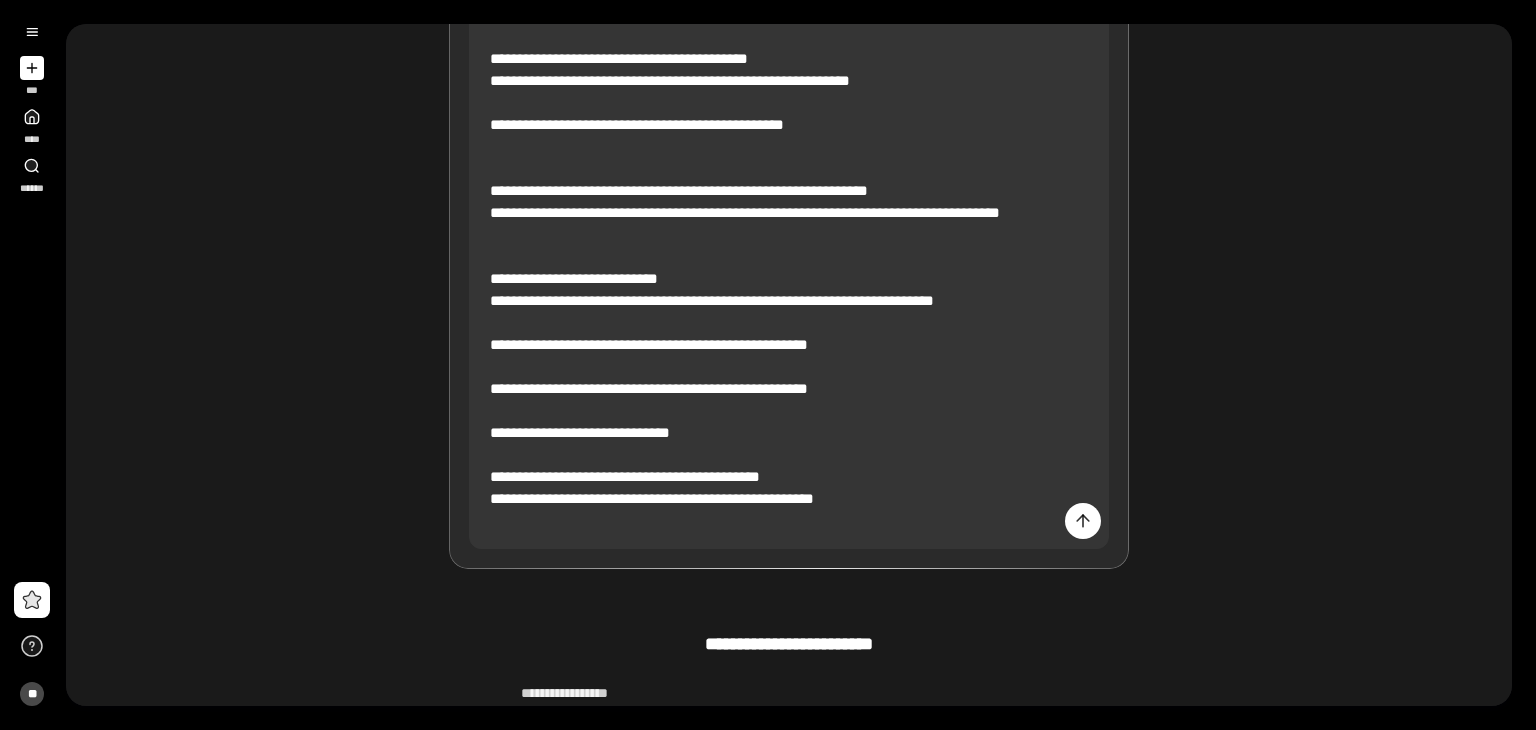 scroll, scrollTop: 798, scrollLeft: 0, axis: vertical 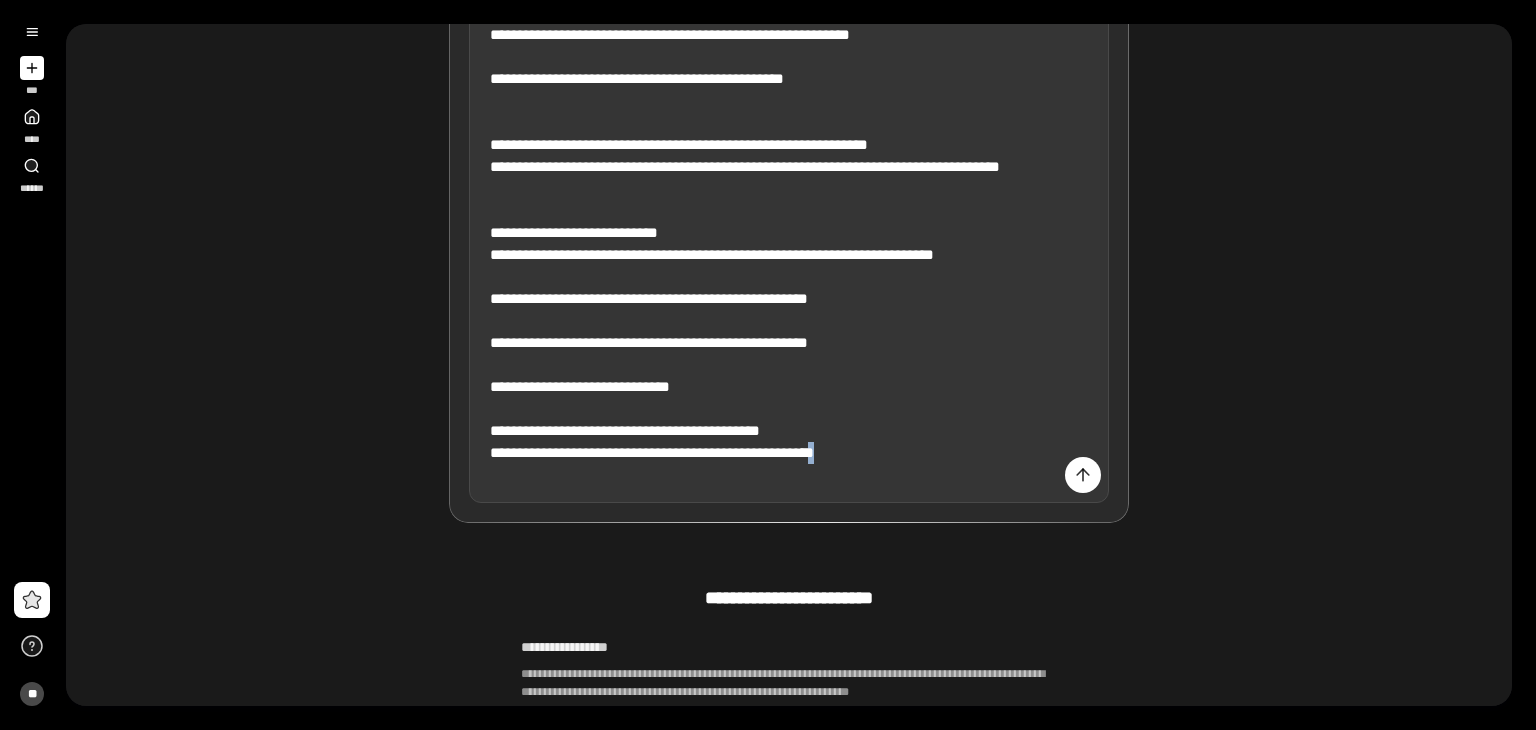 drag, startPoint x: 861, startPoint y: 478, endPoint x: 890, endPoint y: 478, distance: 29 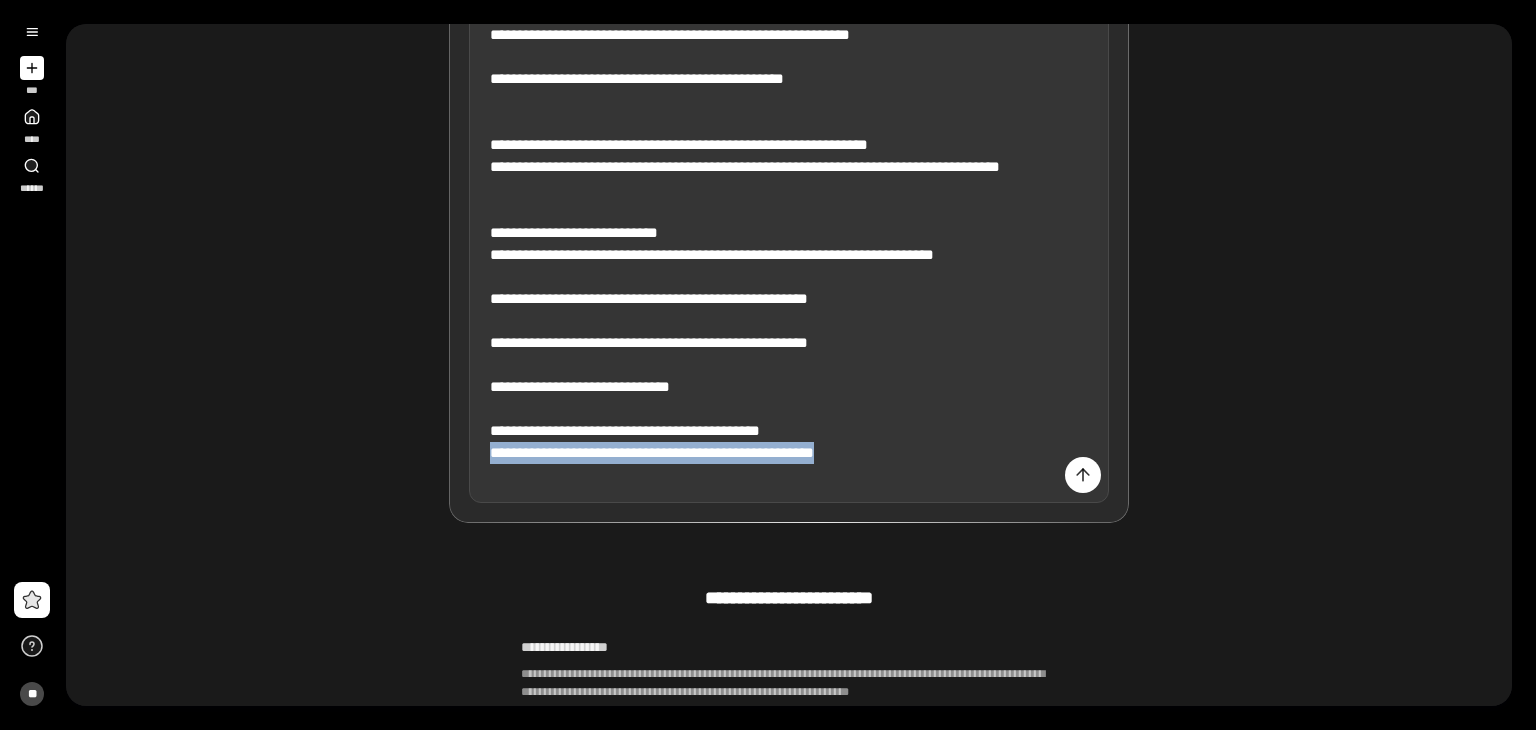 drag, startPoint x: 906, startPoint y: 475, endPoint x: 478, endPoint y: 484, distance: 428.0946 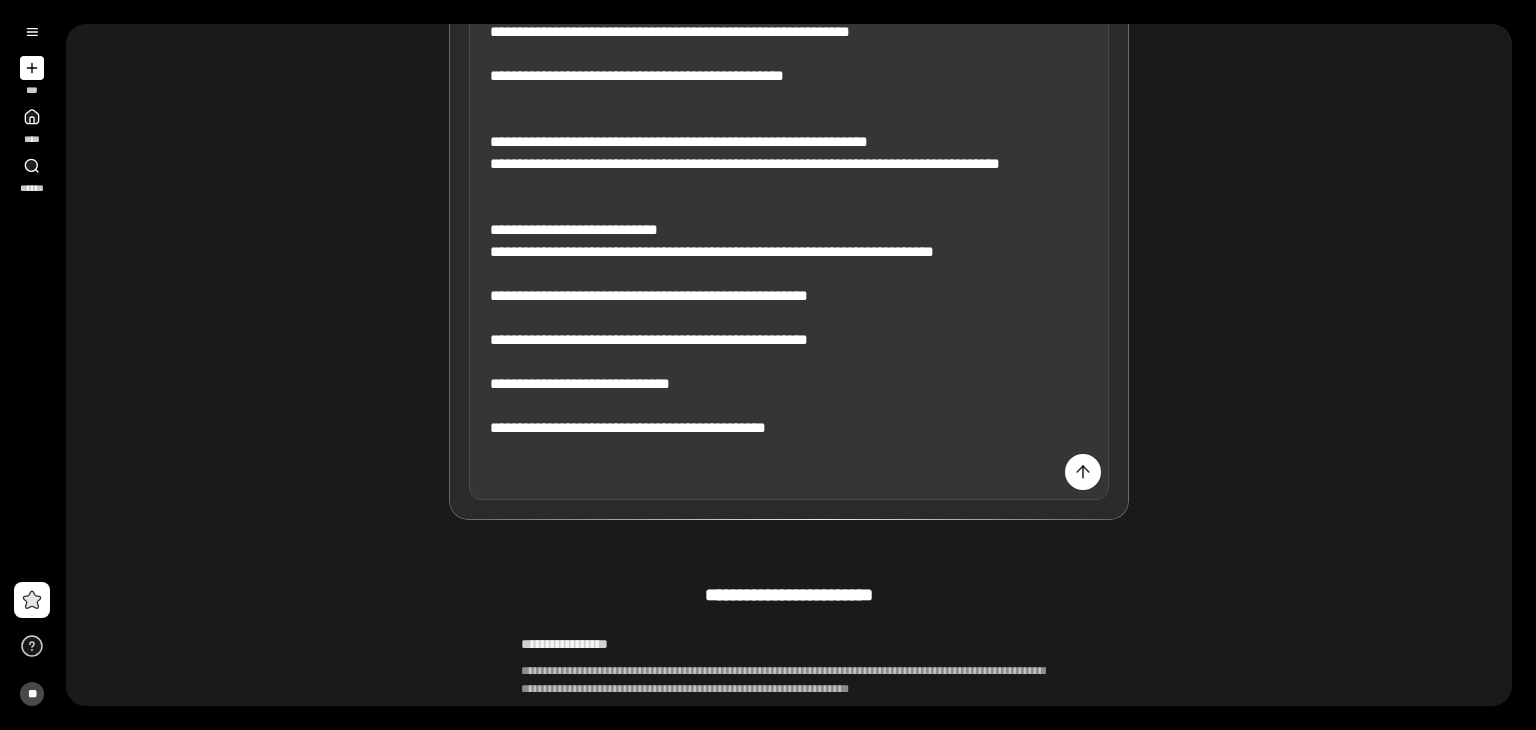 scroll, scrollTop: 798, scrollLeft: 0, axis: vertical 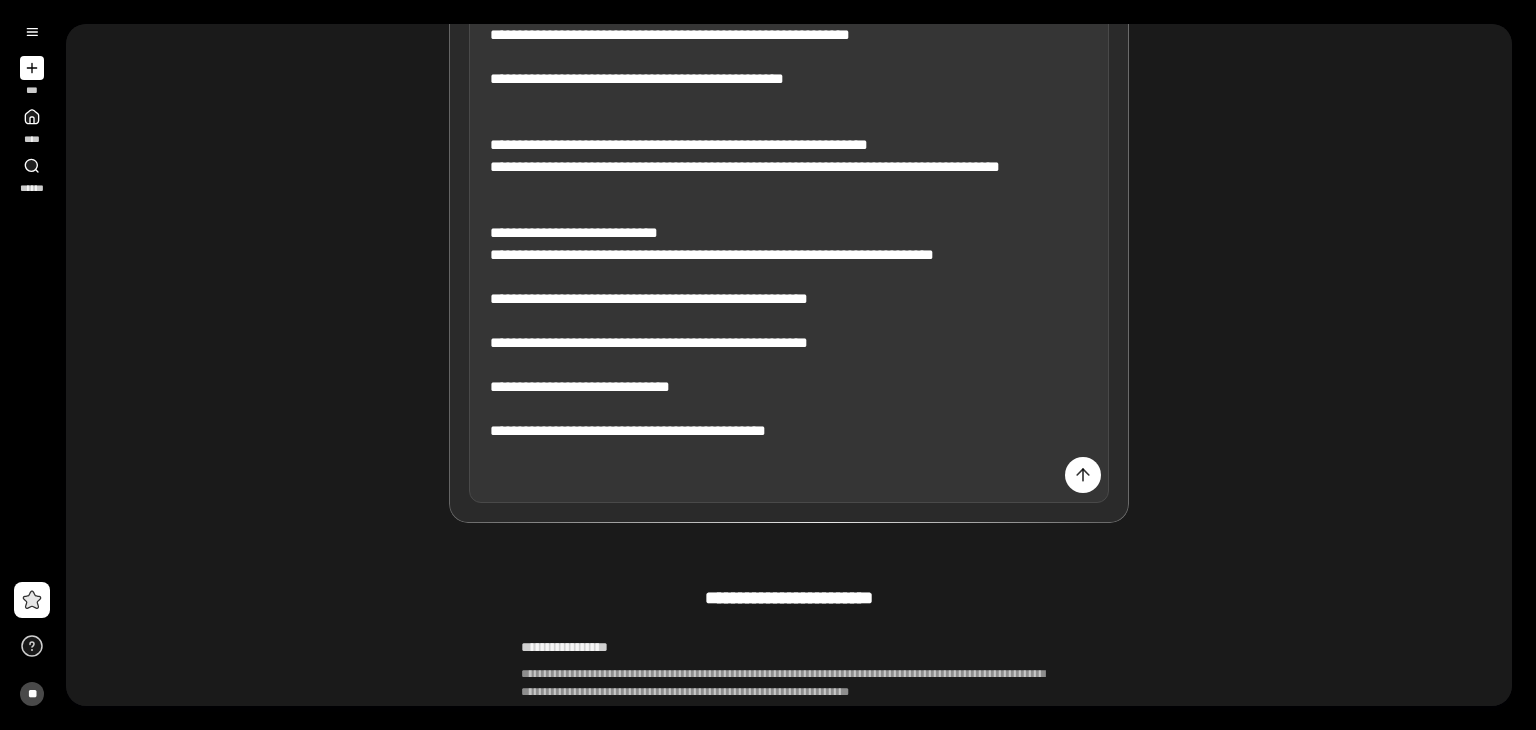click on "[ADDRESS]
[ADDRESS]
[CITY]
[STATE]
[ADDRESS]
[POSTAL_CODE]
[COUNTRY]
[ADDRESS]
[ADDRESS]
[ADDRESS]
[ADDRESS]
[ADDRESS]
[ADDRESS]
[ADDRESS]
[ADDRESS]
[ADDRESS]
[ADDRESS]
[ADDRESS]
[ADDRESS]
[ADDRESS]" at bounding box center (789, 46) 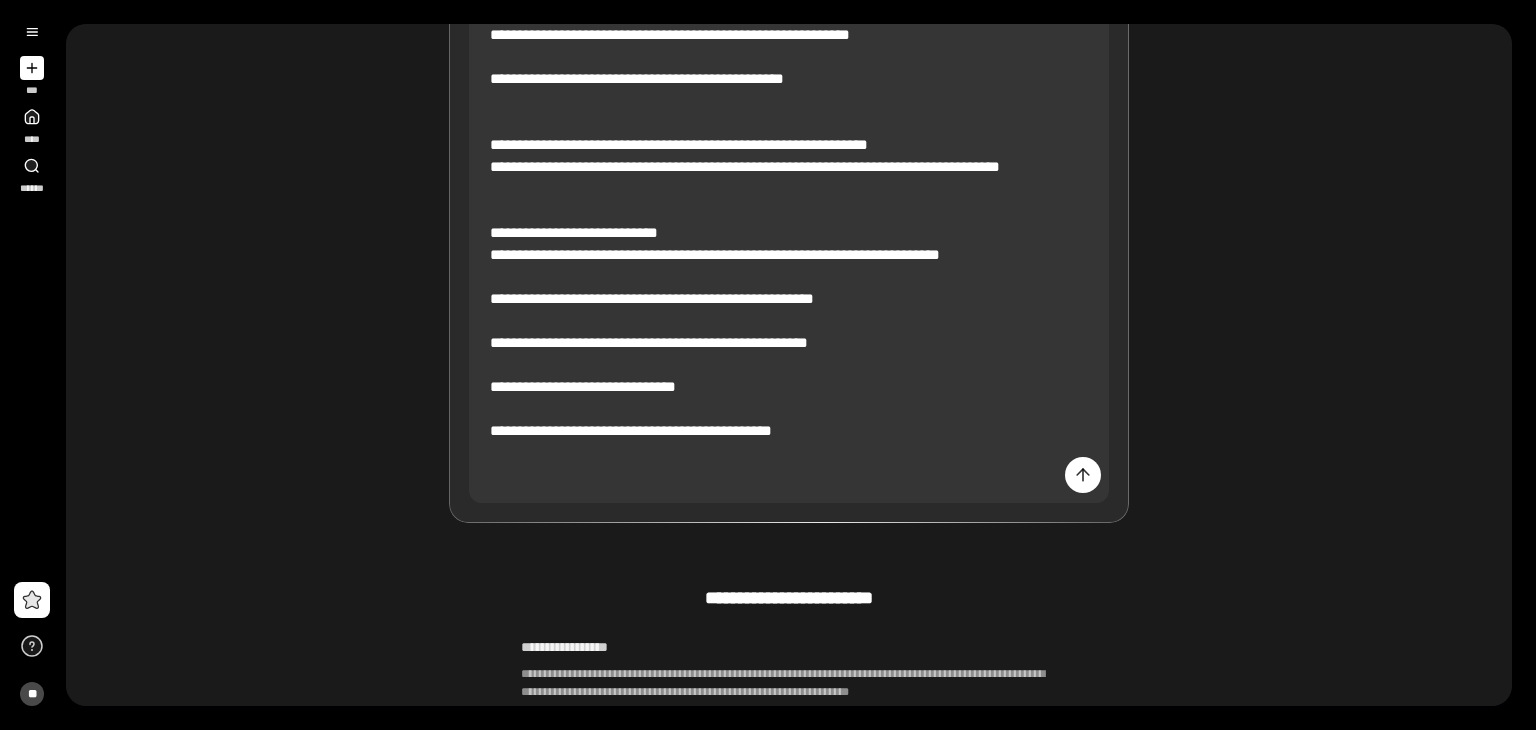 scroll, scrollTop: 776, scrollLeft: 0, axis: vertical 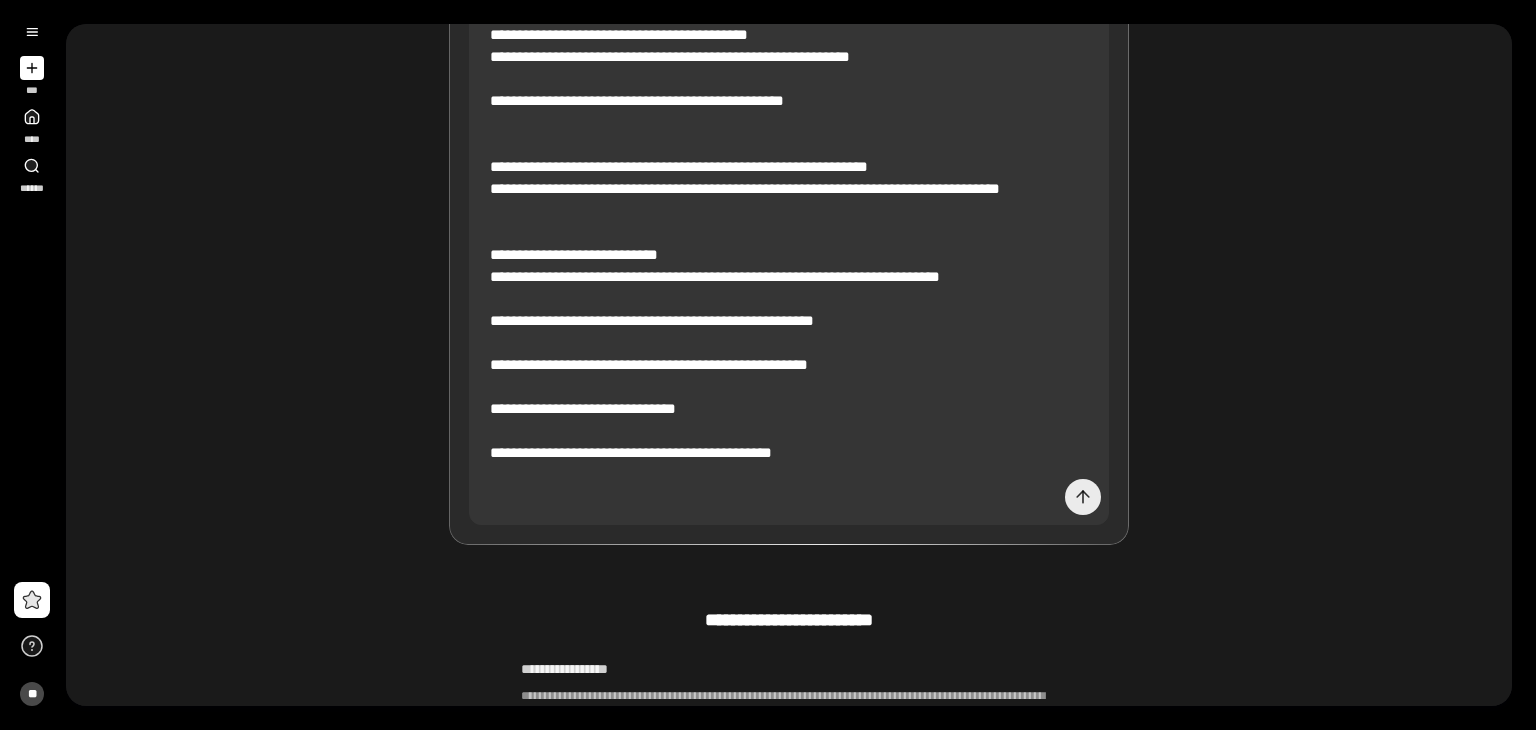 click at bounding box center [1083, 497] 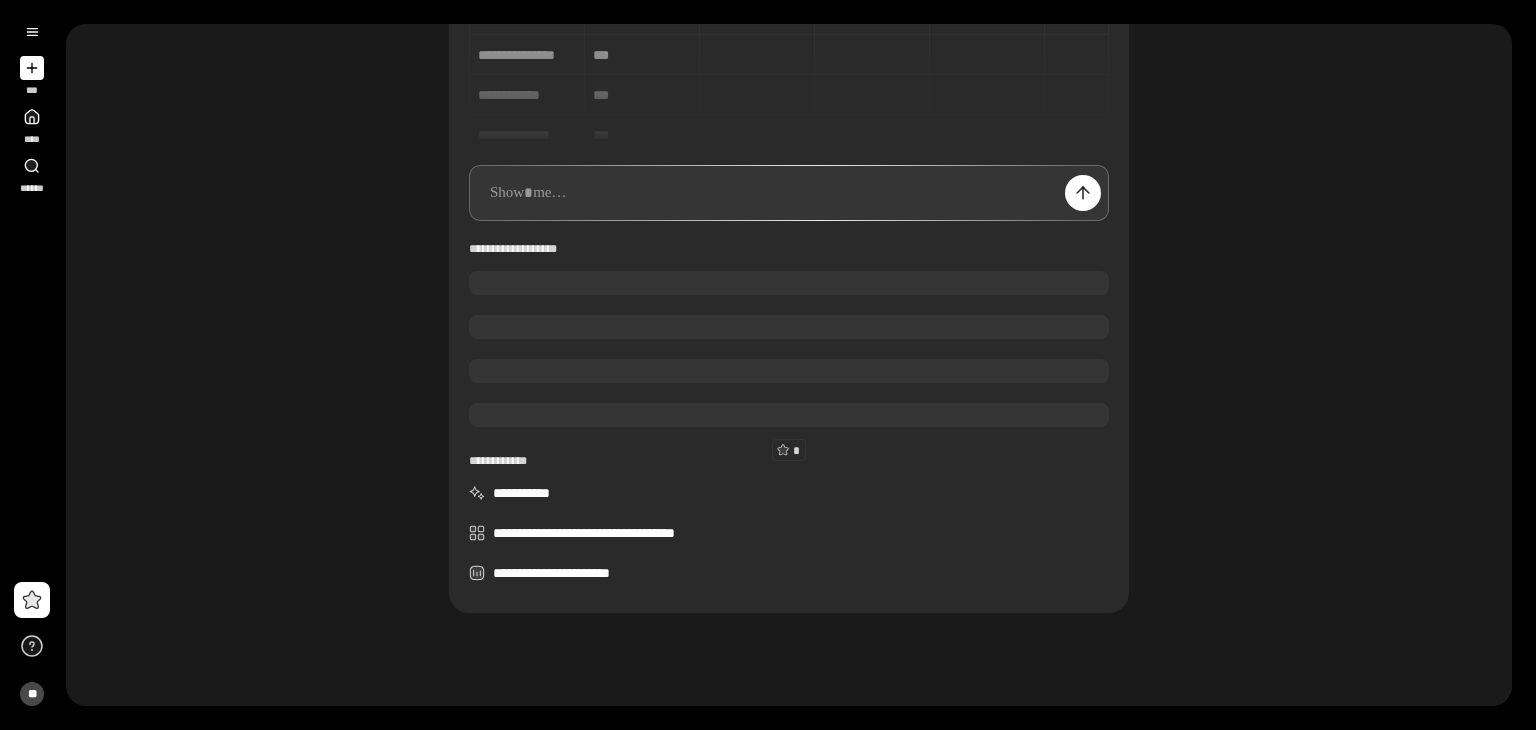 scroll, scrollTop: 156, scrollLeft: 0, axis: vertical 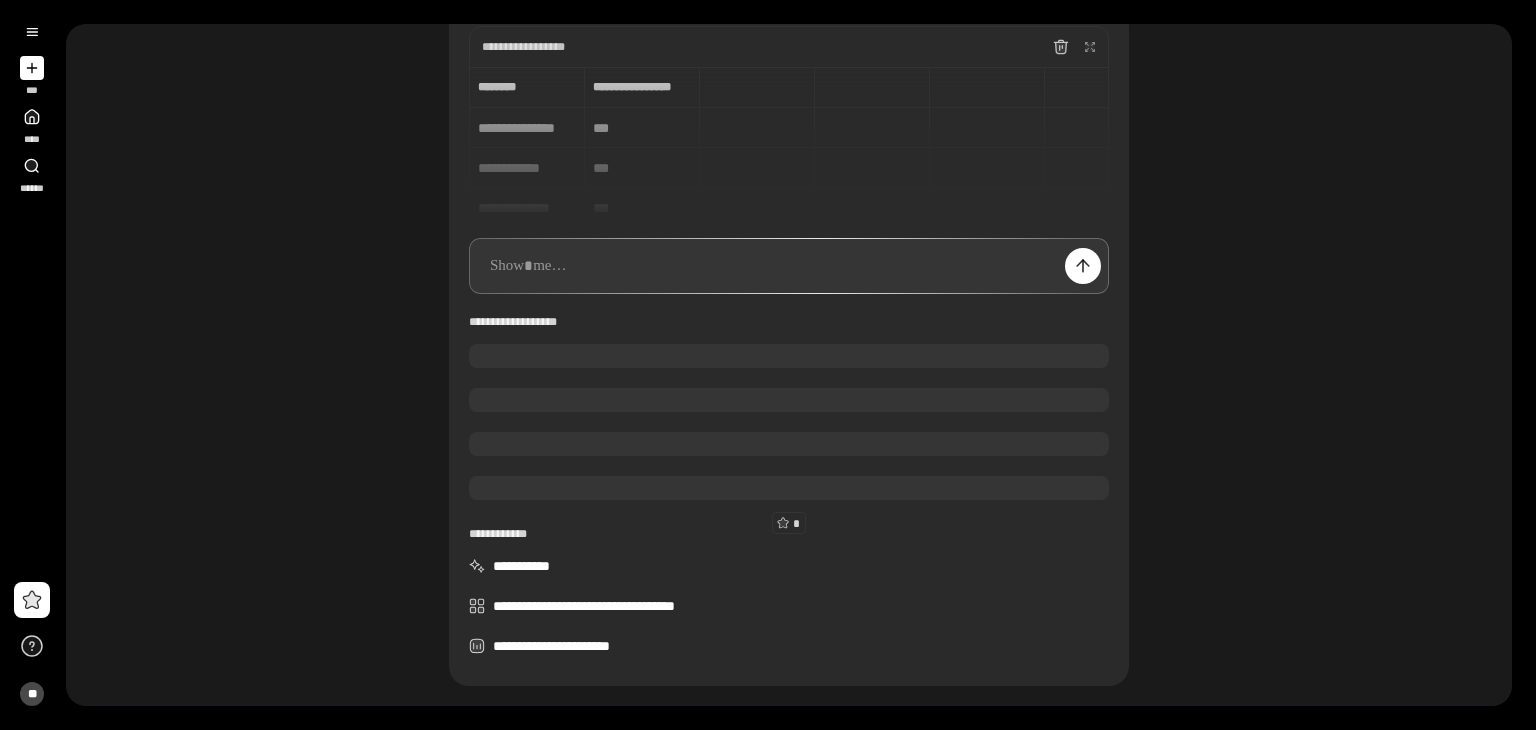 type 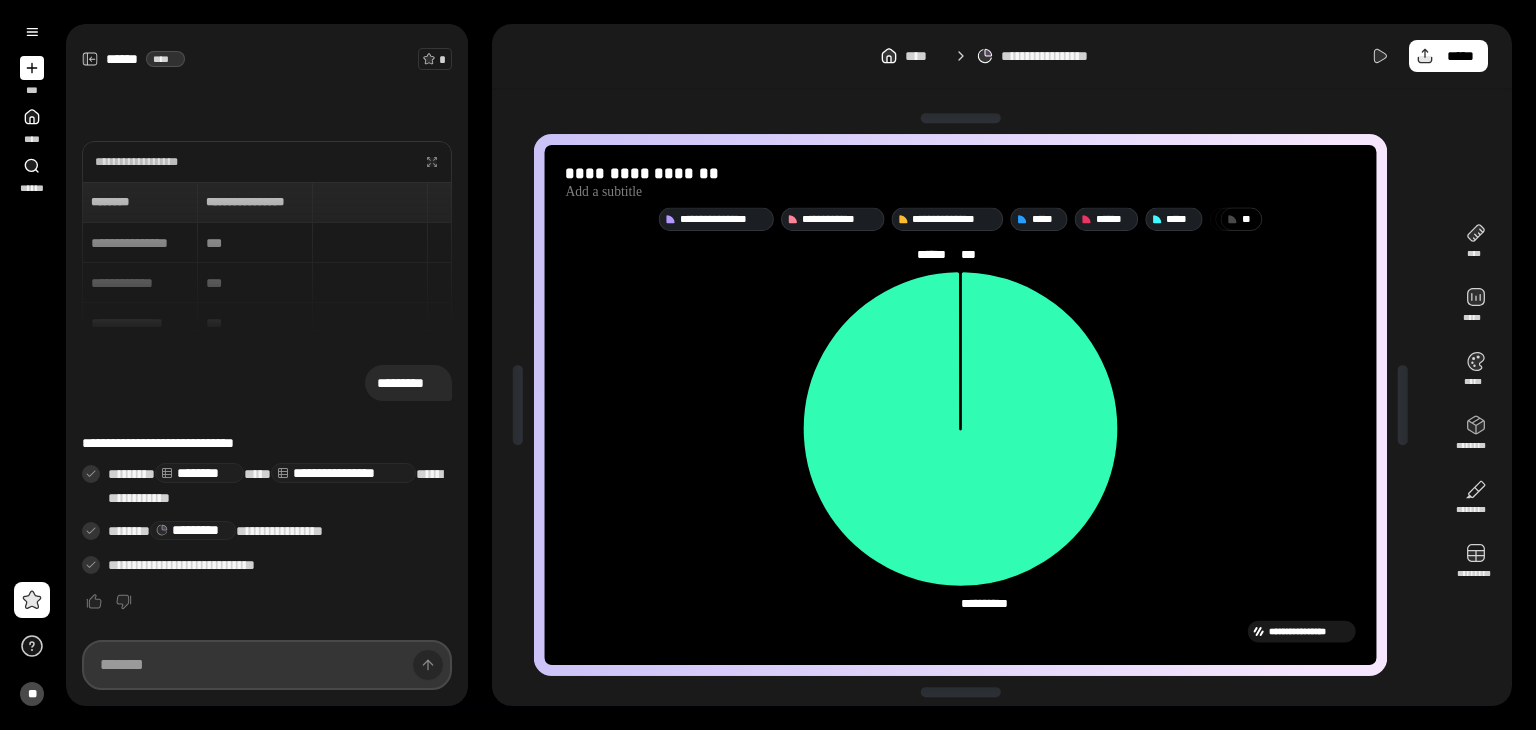 click at bounding box center [267, 665] 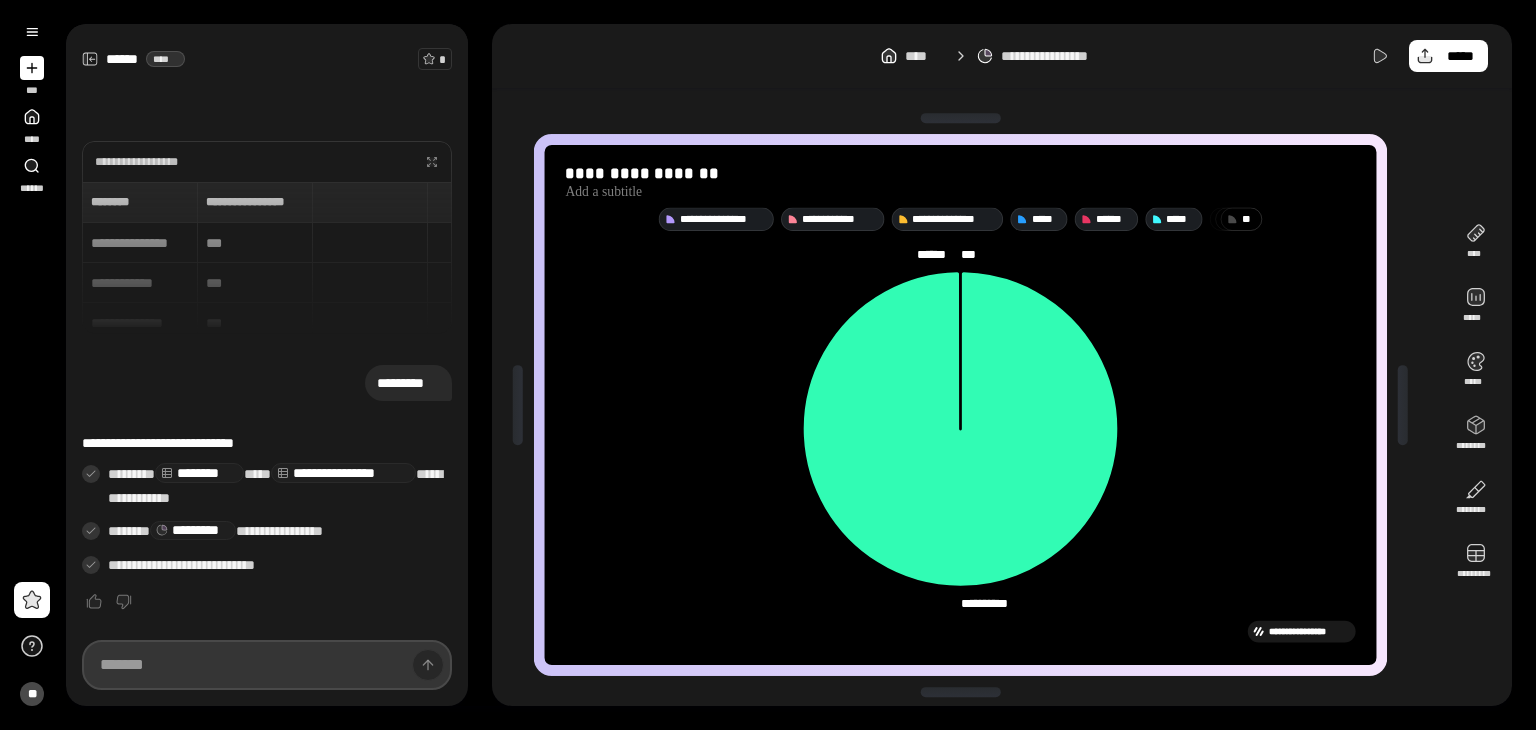 type on "*" 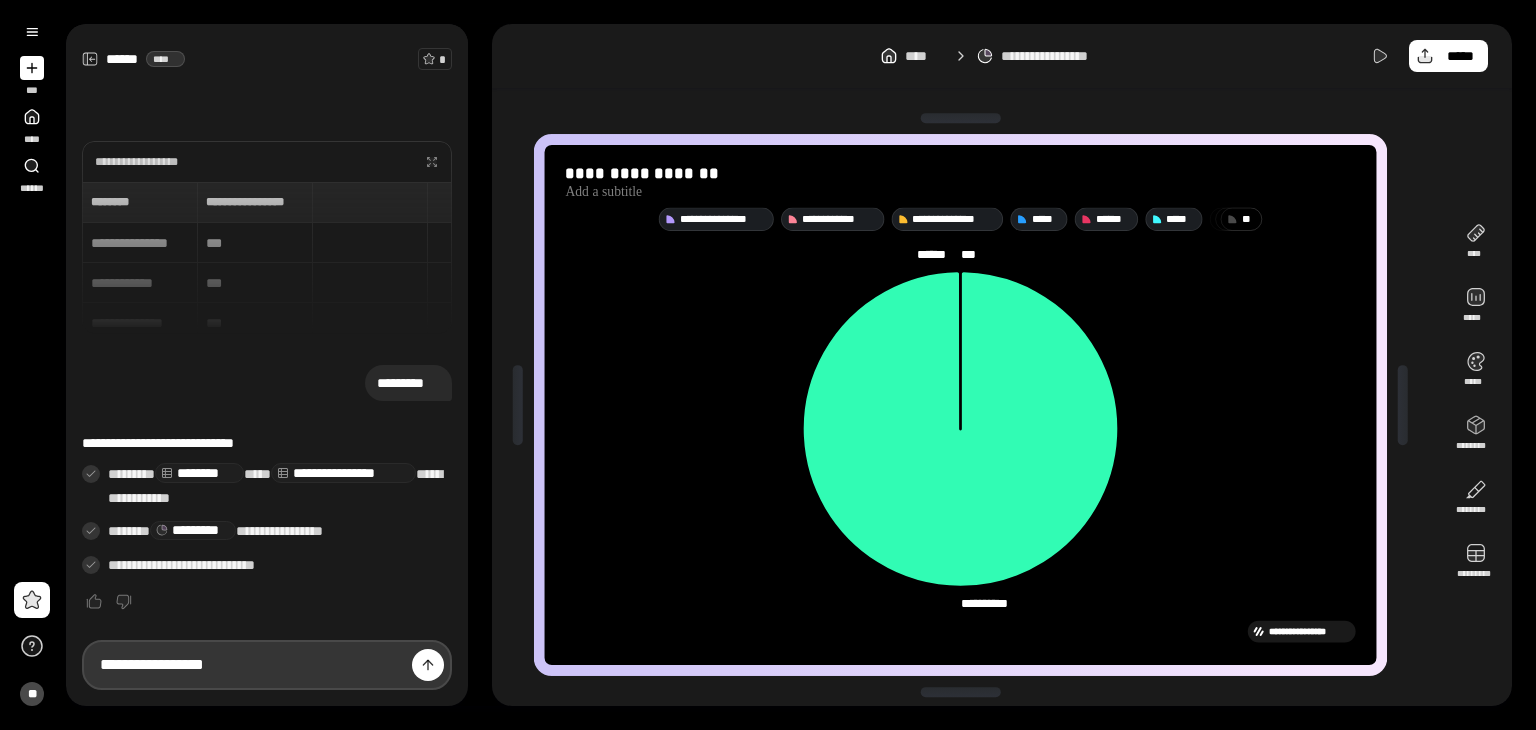 type on "**********" 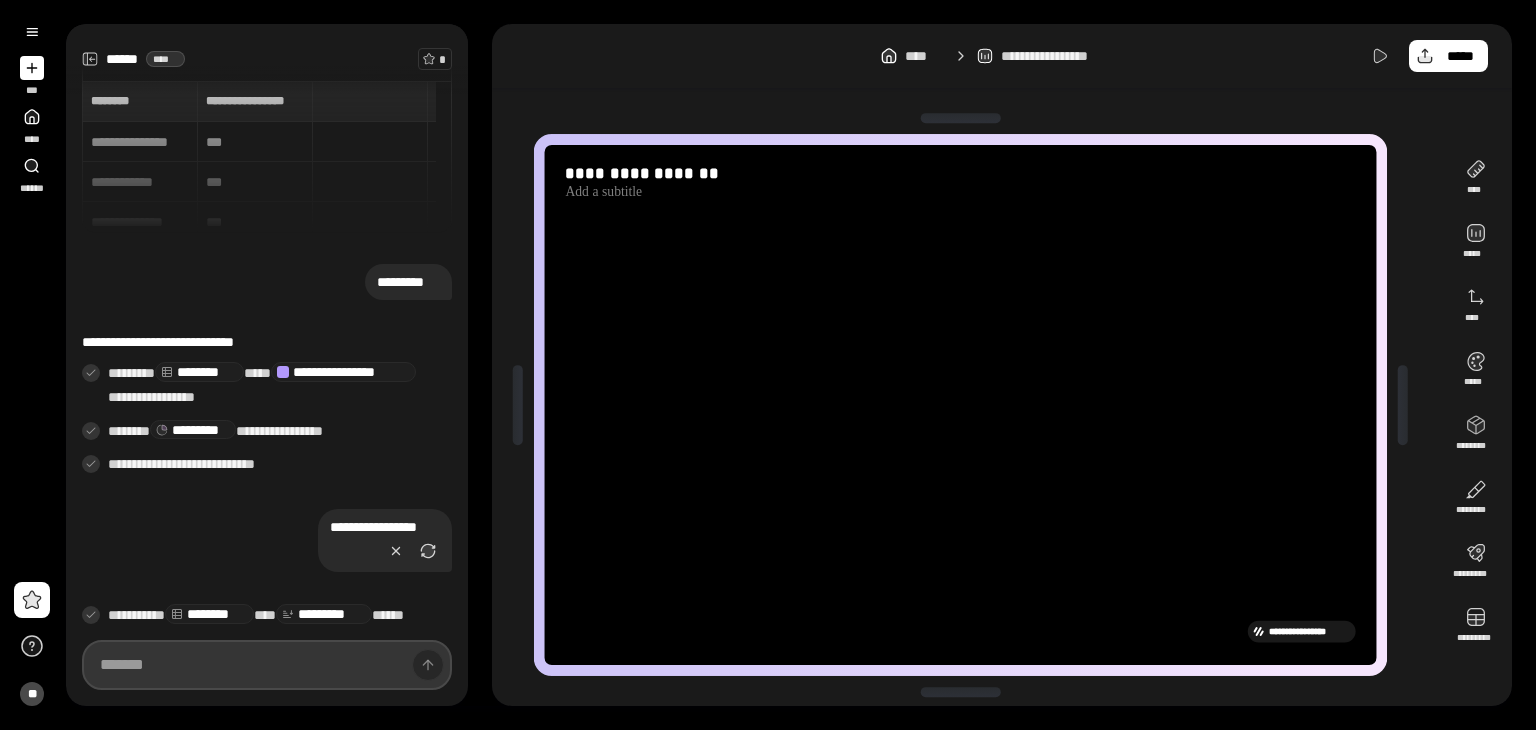 scroll, scrollTop: 81, scrollLeft: 0, axis: vertical 